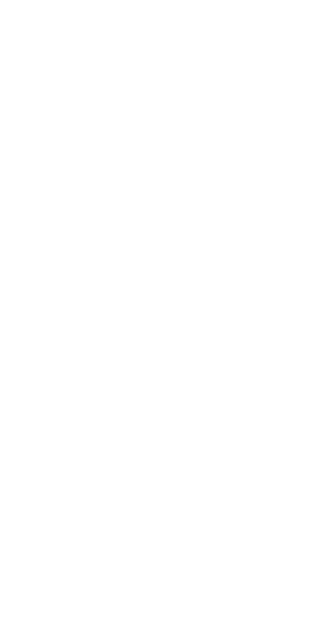 scroll, scrollTop: 0, scrollLeft: 0, axis: both 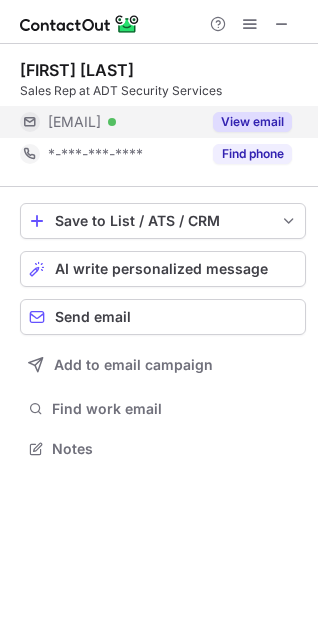 click on "View email" at bounding box center (252, 122) 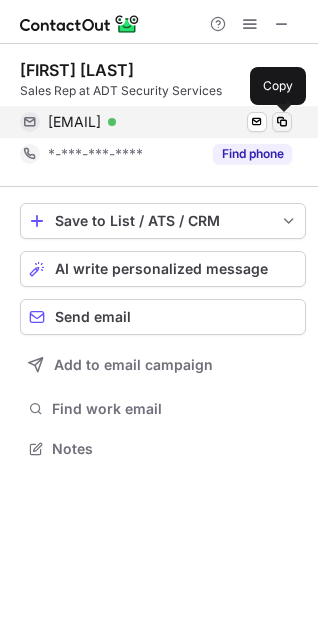 click at bounding box center [282, 122] 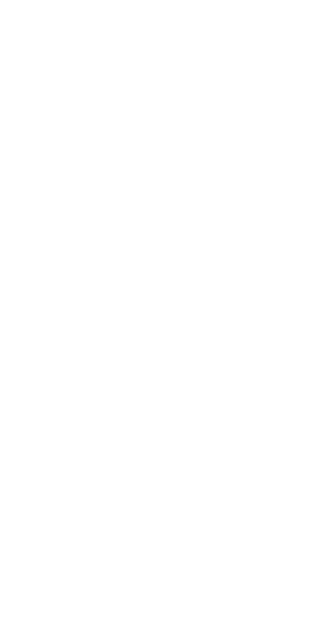 scroll, scrollTop: 0, scrollLeft: 0, axis: both 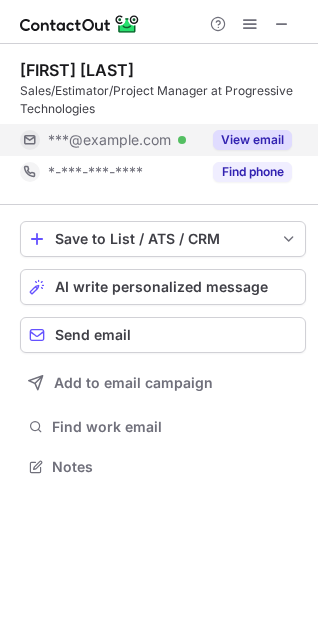 click on "View email" at bounding box center [252, 140] 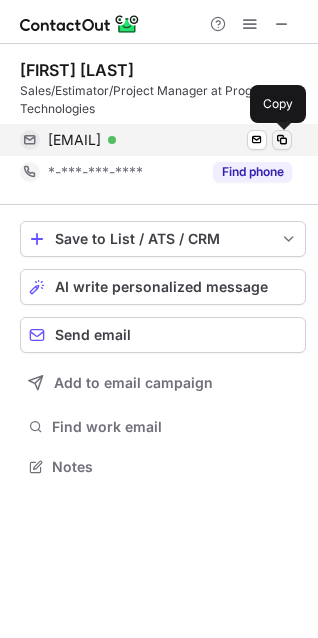 click at bounding box center (282, 140) 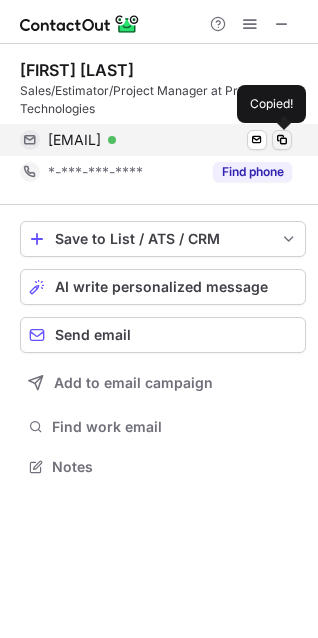 type 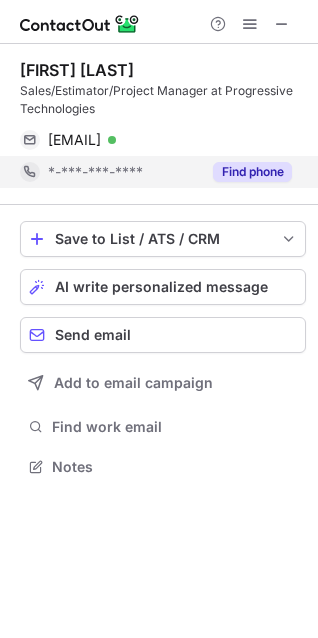 click on "Find phone" at bounding box center (252, 172) 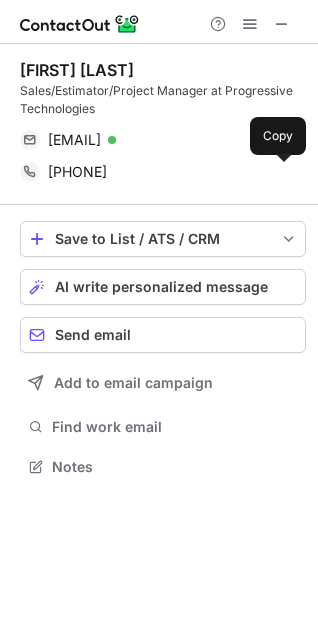 click at bounding box center (282, 172) 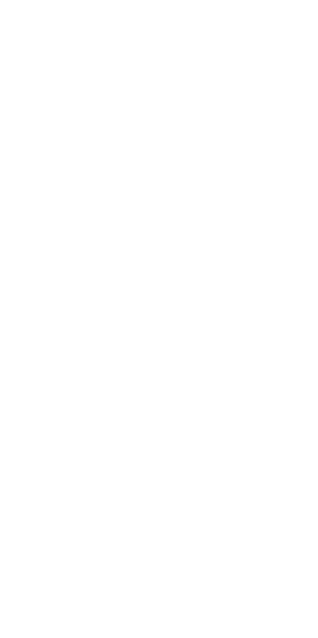 scroll, scrollTop: 0, scrollLeft: 0, axis: both 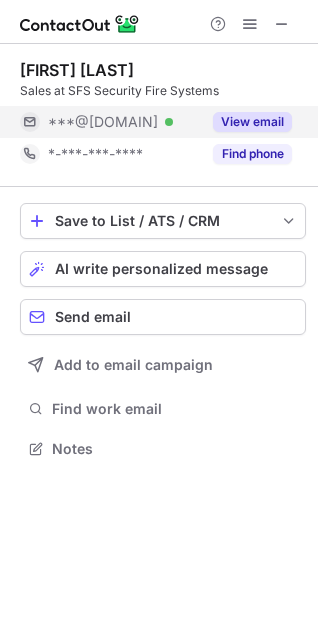 click on "View email" at bounding box center [252, 122] 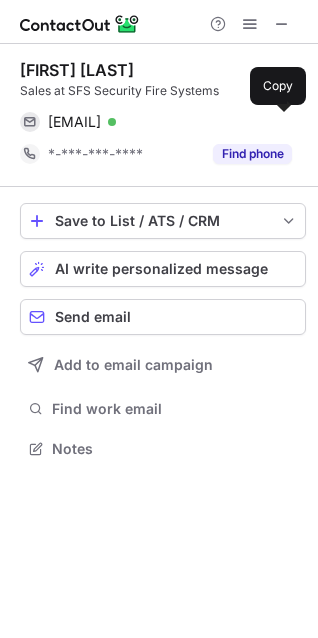click at bounding box center (282, 122) 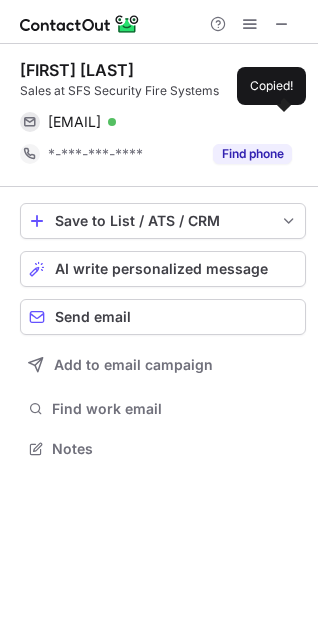 type 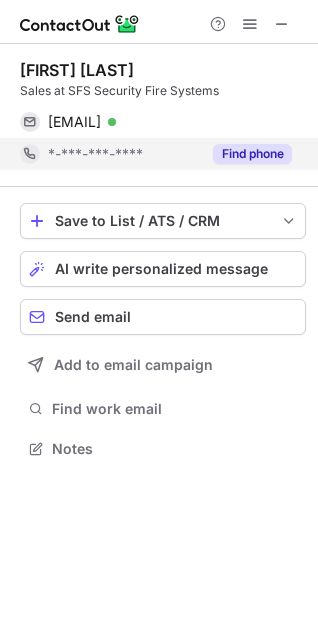 click on "Find phone" at bounding box center [252, 154] 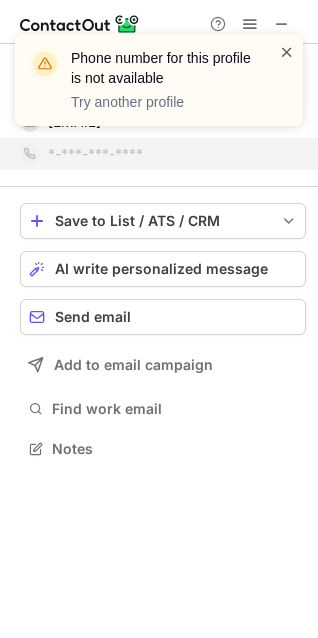 click at bounding box center [287, 52] 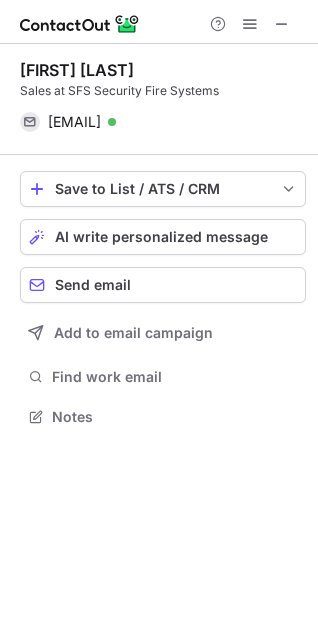 scroll, scrollTop: 403, scrollLeft: 318, axis: both 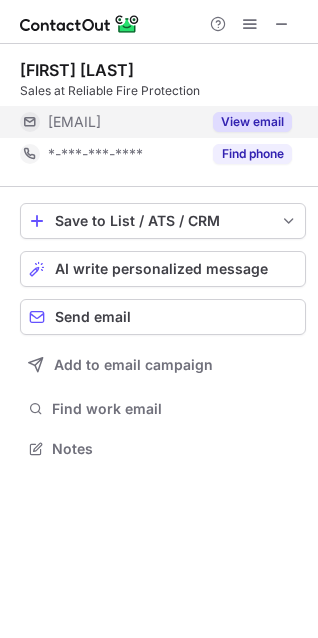 click on "View email" at bounding box center [252, 122] 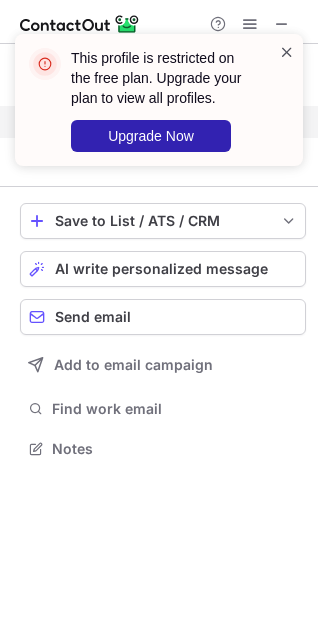 click at bounding box center (287, 52) 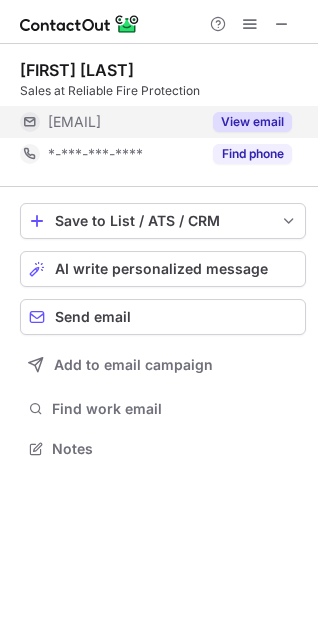 click on "This profile is restricted on the free plan. Upgrade your plan to view all profiles. Upgrade Now" at bounding box center (159, 108) 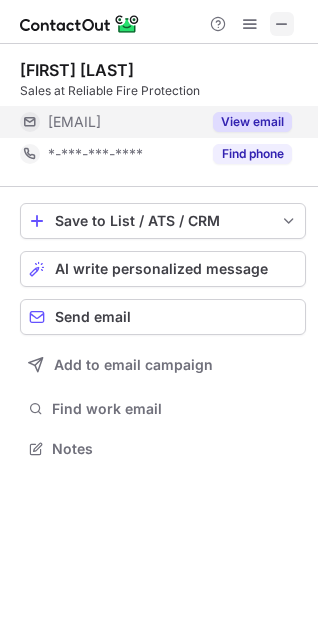 click at bounding box center (282, 24) 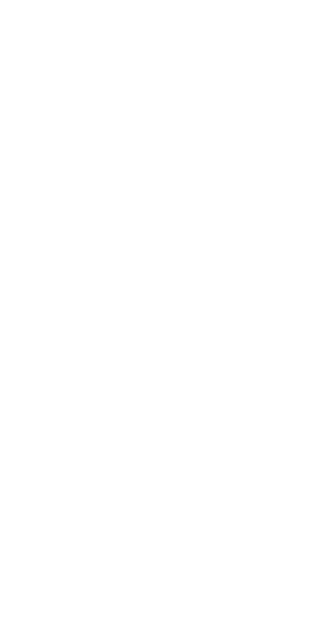scroll, scrollTop: 0, scrollLeft: 0, axis: both 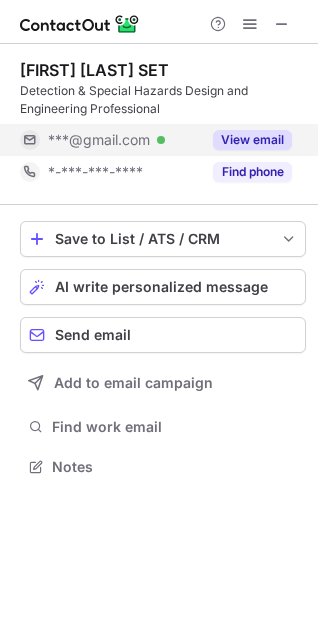click on "View email" at bounding box center [252, 140] 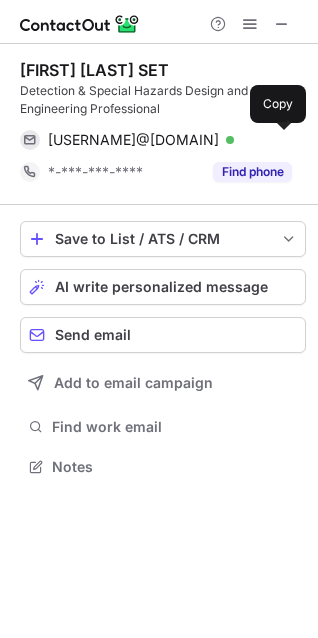 click at bounding box center (282, 140) 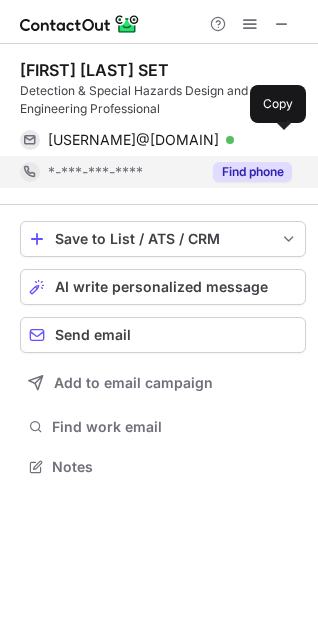 click on "Find phone" at bounding box center (252, 172) 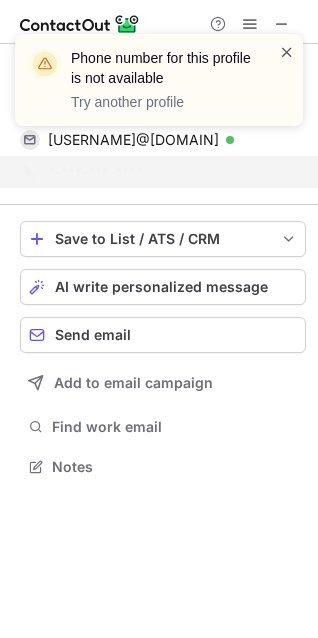 click at bounding box center [287, 52] 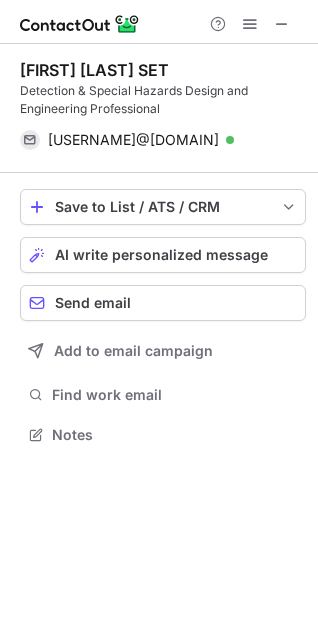 scroll, scrollTop: 421, scrollLeft: 318, axis: both 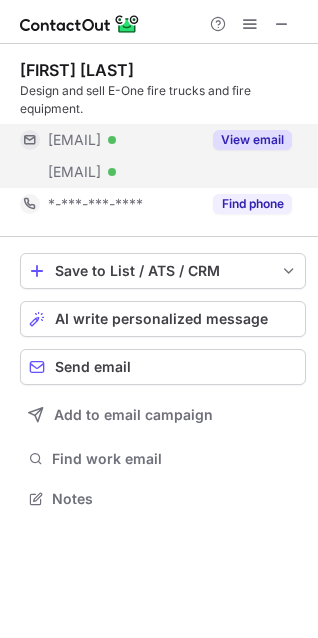 click on "View email" at bounding box center (252, 140) 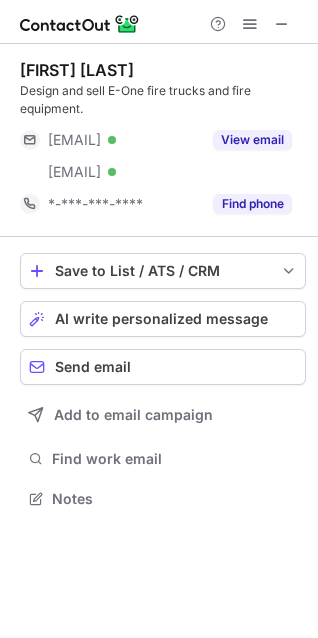 scroll, scrollTop: 10, scrollLeft: 10, axis: both 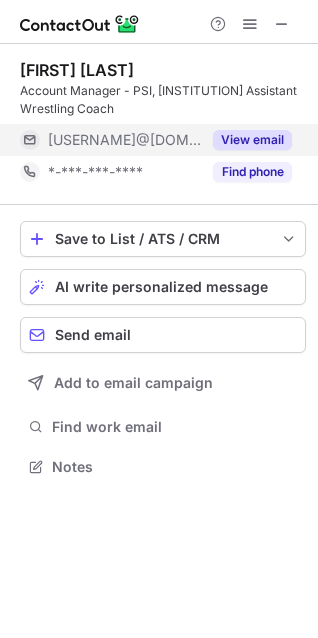 click on "View email" at bounding box center (246, 140) 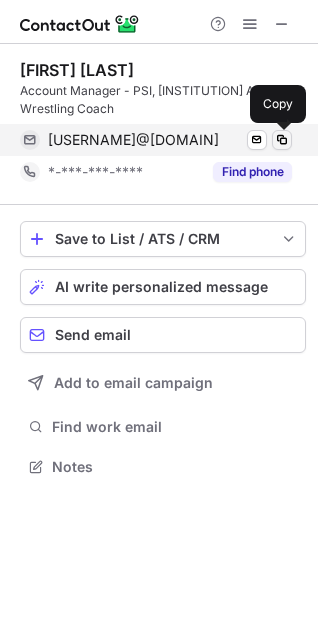 click at bounding box center [282, 140] 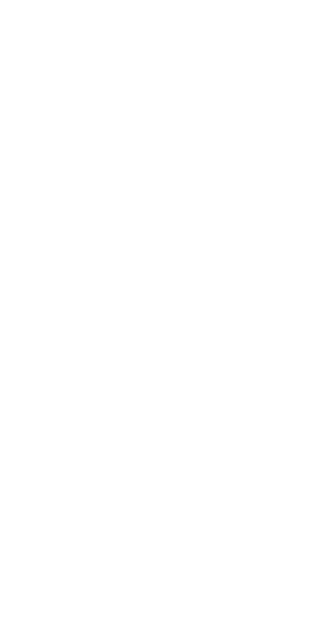 scroll, scrollTop: 0, scrollLeft: 0, axis: both 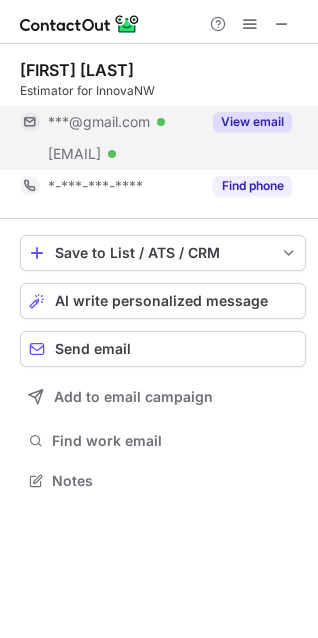 click on "View email" at bounding box center (252, 122) 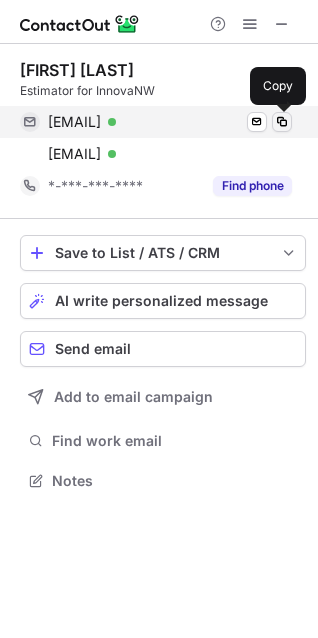 click at bounding box center [282, 122] 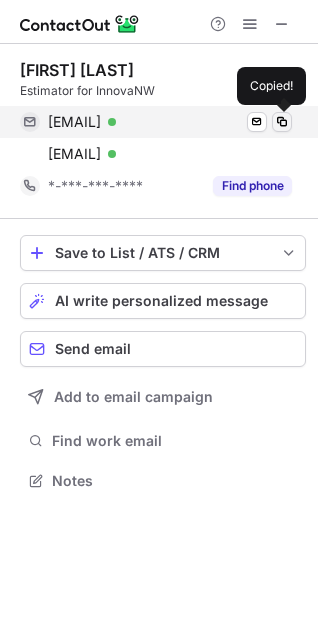 type 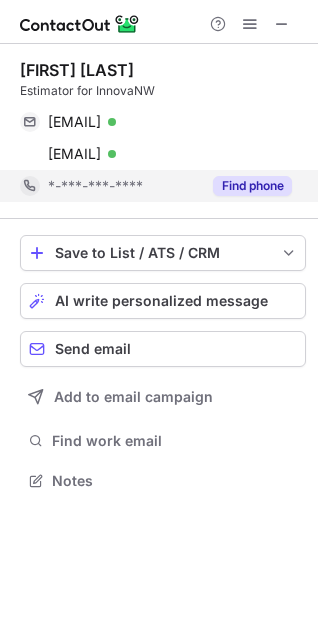 click on "Find phone" at bounding box center [252, 186] 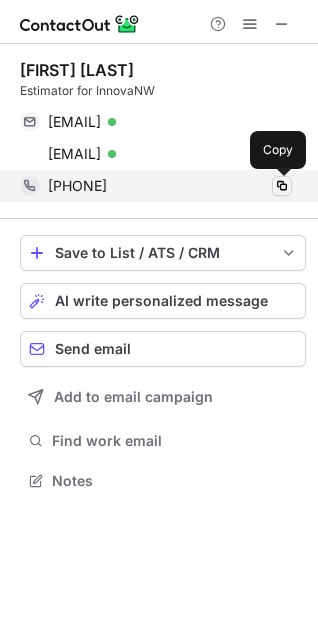 click at bounding box center [282, 186] 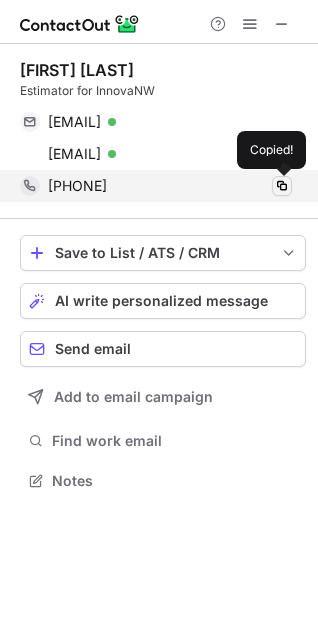 type 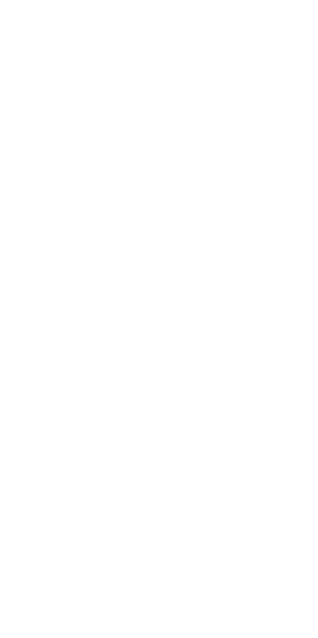 scroll, scrollTop: 0, scrollLeft: 0, axis: both 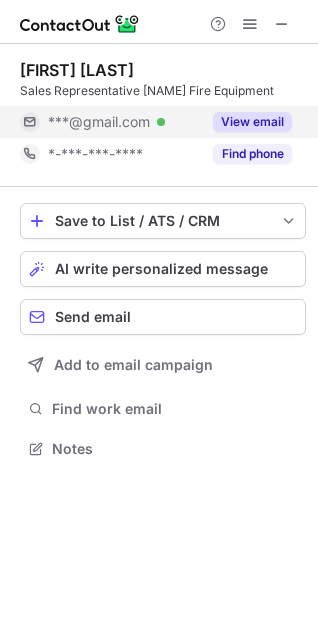 click on "View email" at bounding box center (252, 122) 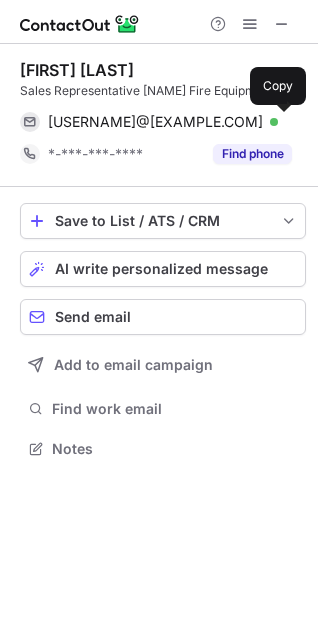 click at bounding box center [282, 122] 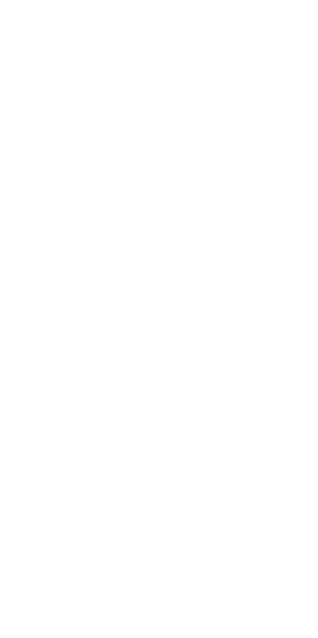scroll, scrollTop: 0, scrollLeft: 0, axis: both 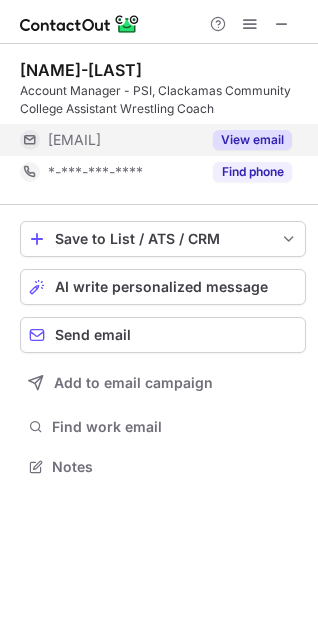 click on "View email" at bounding box center (252, 140) 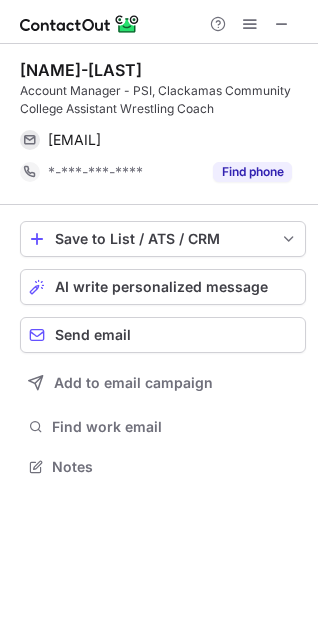 click at bounding box center (282, 140) 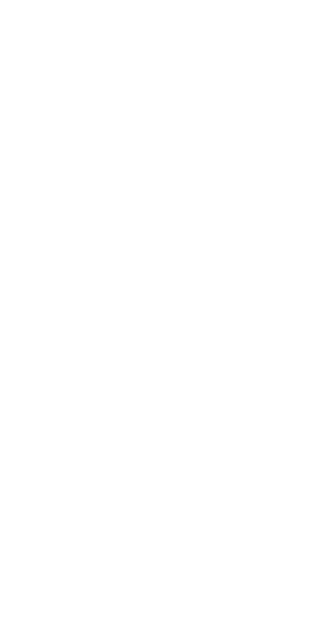 scroll, scrollTop: 0, scrollLeft: 0, axis: both 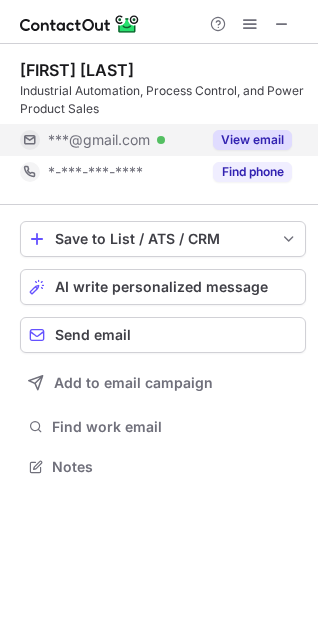 click on "View email" at bounding box center [252, 140] 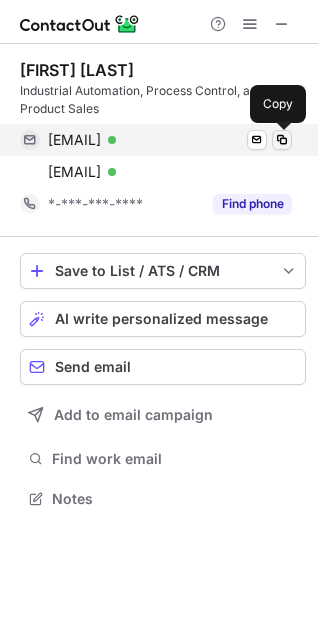 scroll, scrollTop: 10, scrollLeft: 10, axis: both 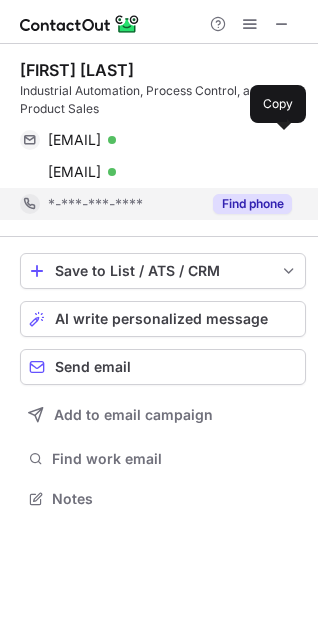 click on "Find phone" at bounding box center [252, 204] 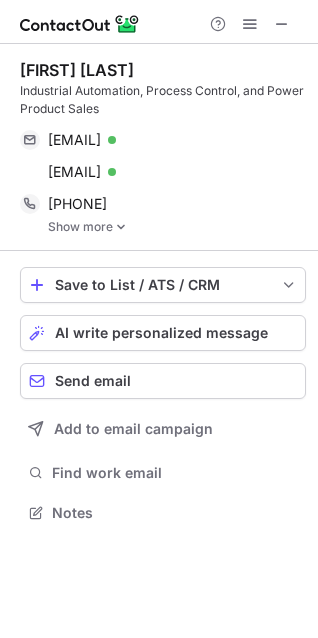 scroll, scrollTop: 10, scrollLeft: 10, axis: both 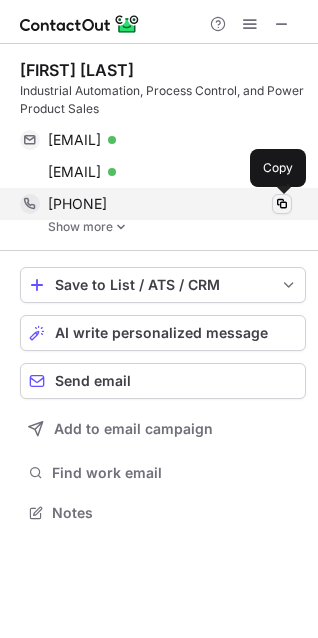 click at bounding box center (282, 204) 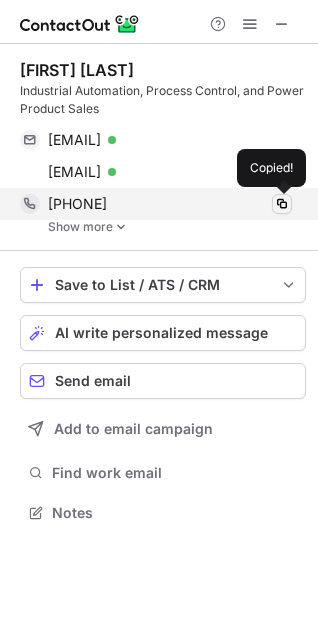 type 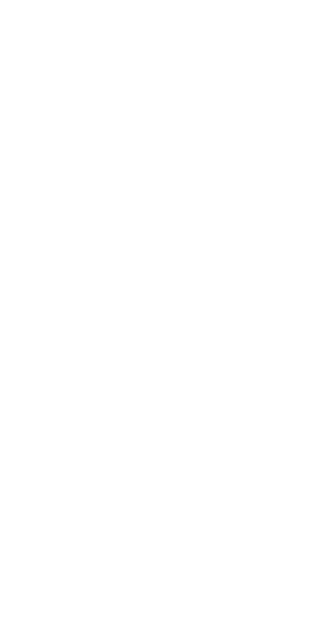 scroll, scrollTop: 0, scrollLeft: 0, axis: both 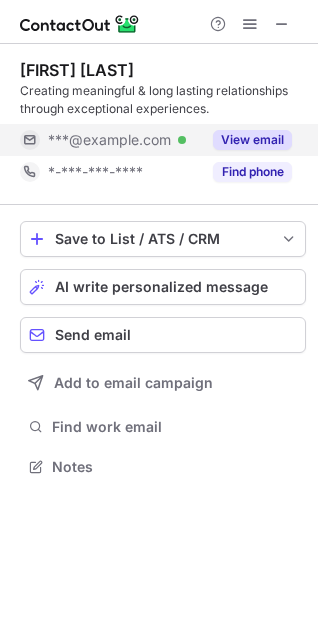 click on "View email" at bounding box center (252, 140) 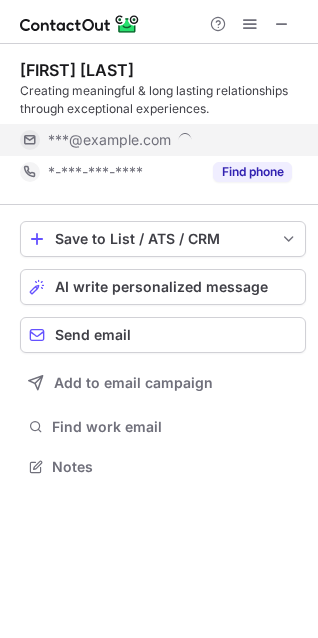 scroll, scrollTop: 10, scrollLeft: 10, axis: both 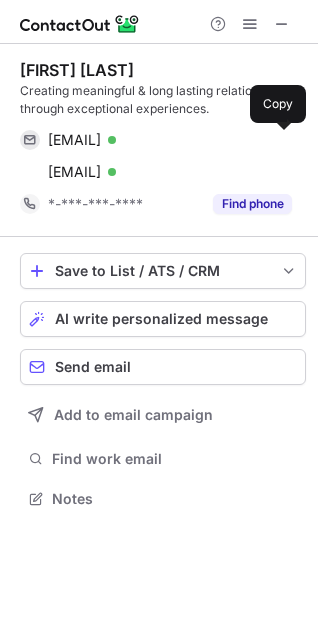 type 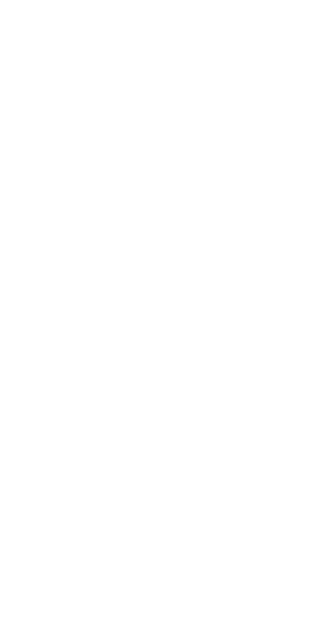 scroll, scrollTop: 0, scrollLeft: 0, axis: both 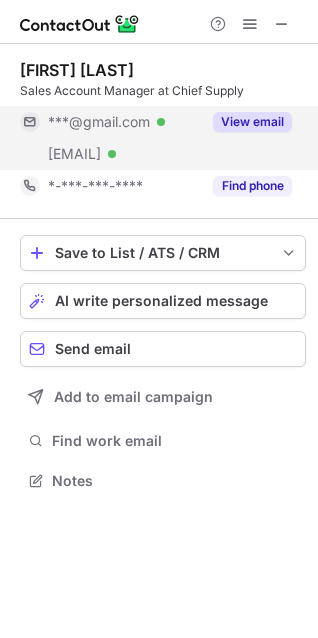click on "View email" at bounding box center (252, 122) 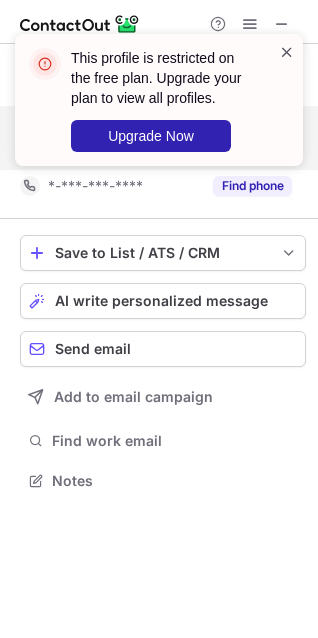 click at bounding box center (287, 52) 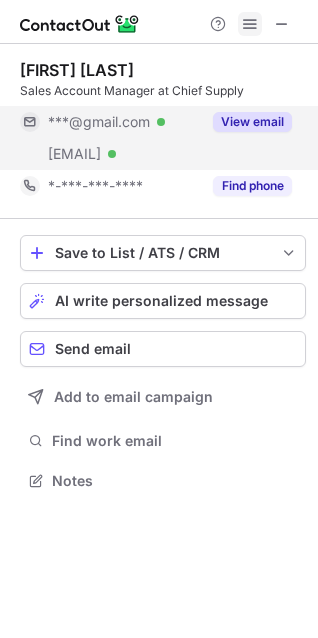 click at bounding box center [250, 24] 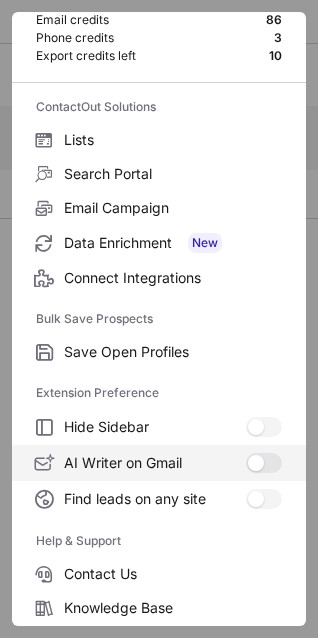 scroll, scrollTop: 195, scrollLeft: 0, axis: vertical 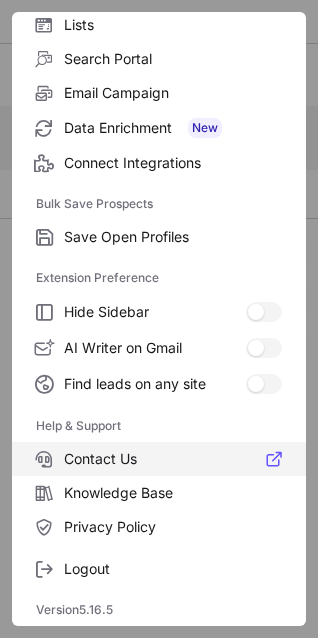 click on "Contact Us" at bounding box center [173, 25] 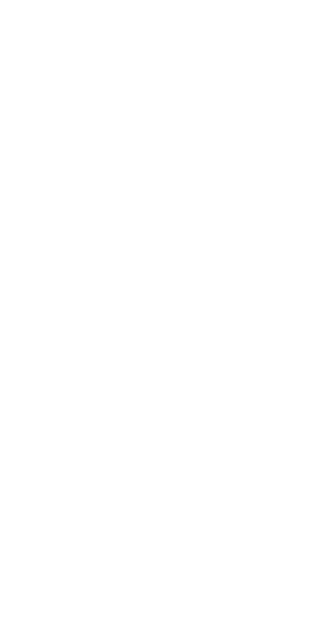 scroll, scrollTop: 0, scrollLeft: 0, axis: both 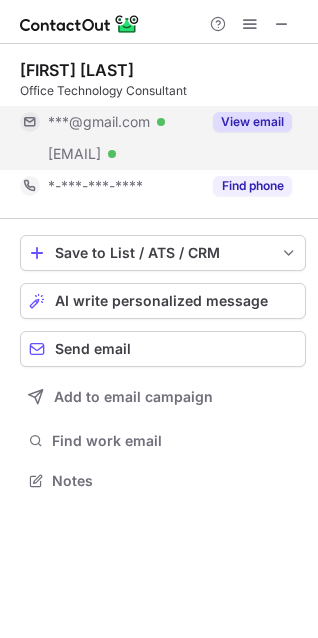 click on "View email" at bounding box center [252, 122] 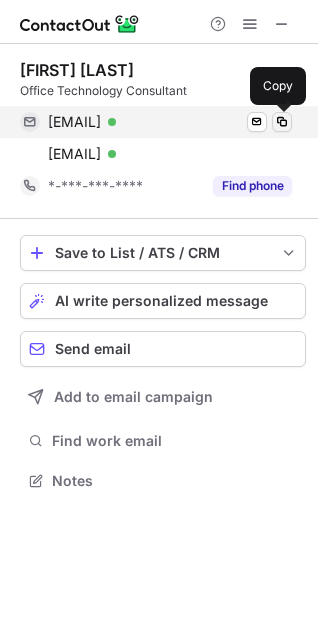 click at bounding box center (282, 122) 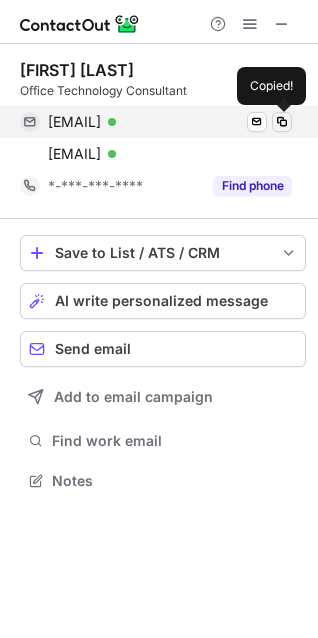 type 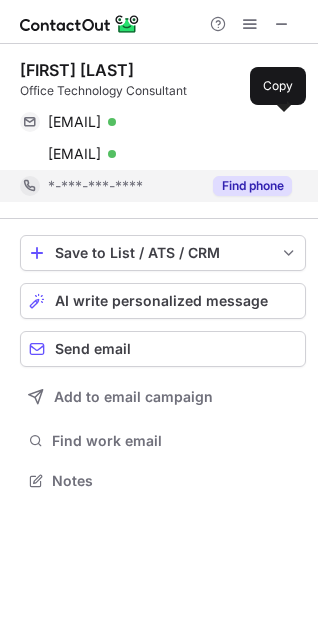 click on "Find phone" at bounding box center [252, 186] 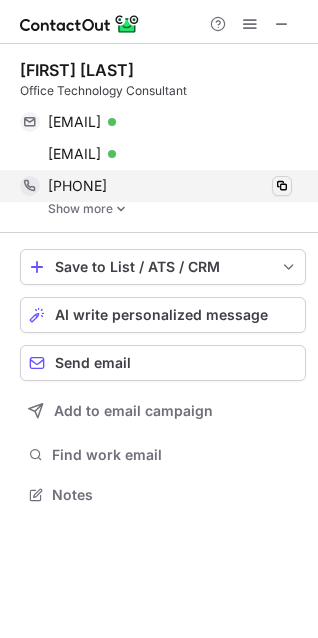 scroll, scrollTop: 10, scrollLeft: 10, axis: both 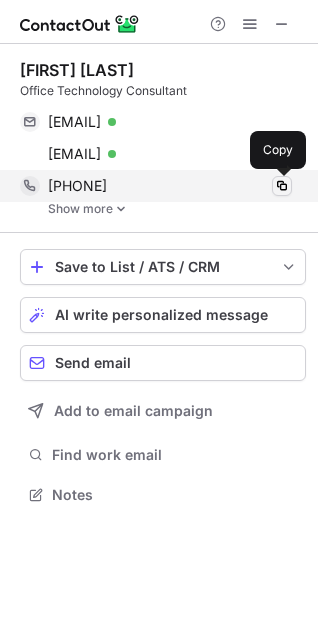 click at bounding box center [282, 186] 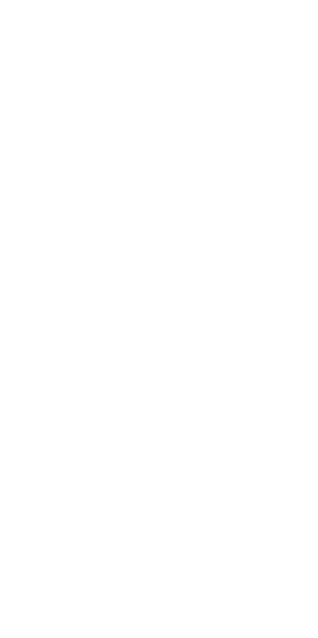 scroll, scrollTop: 0, scrollLeft: 0, axis: both 